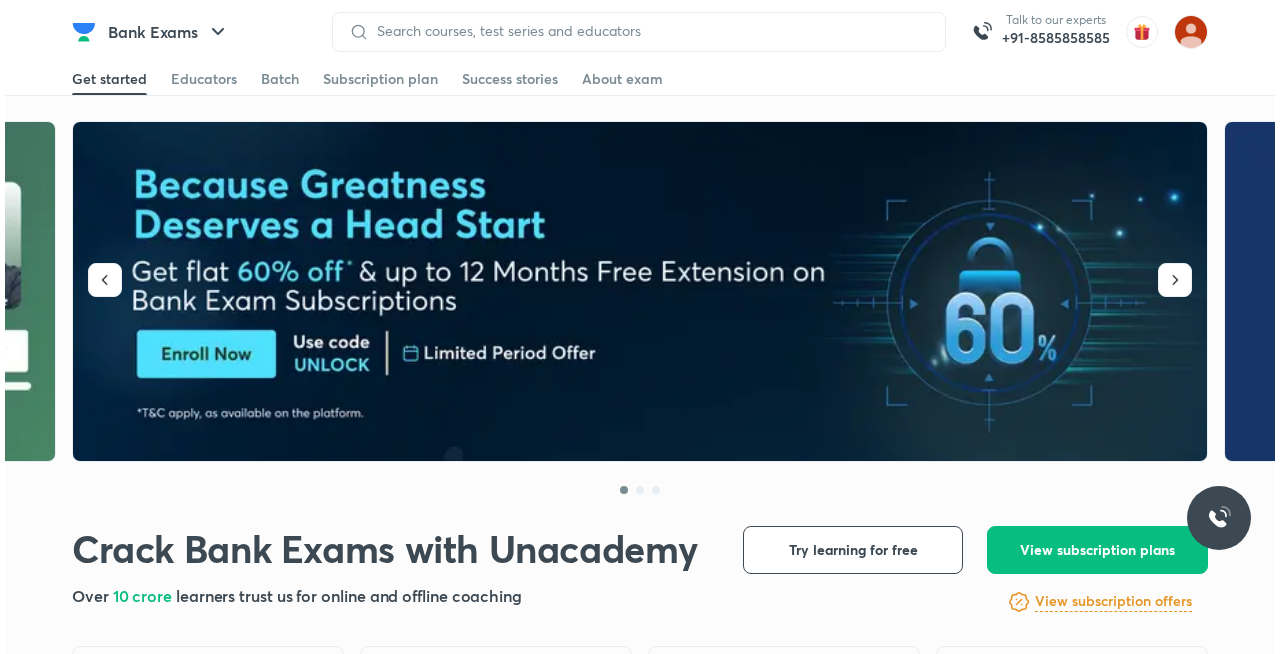 scroll, scrollTop: 0, scrollLeft: 0, axis: both 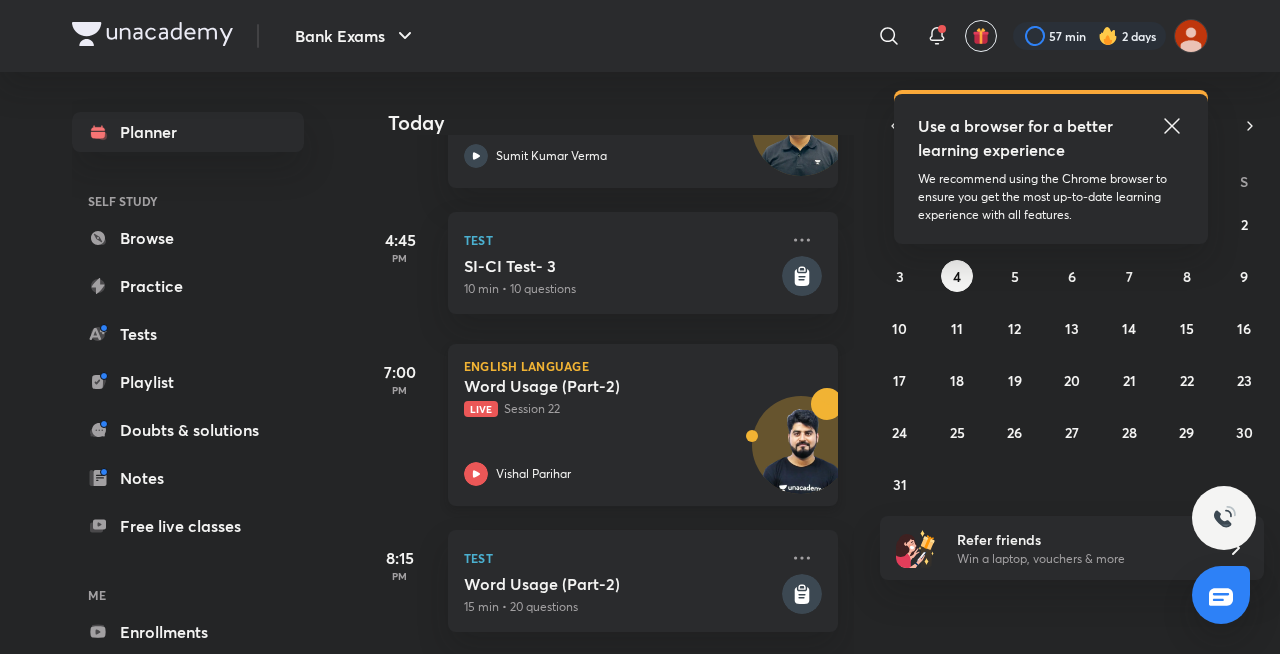 click on "Word Usage (Part-2)" at bounding box center [588, 386] 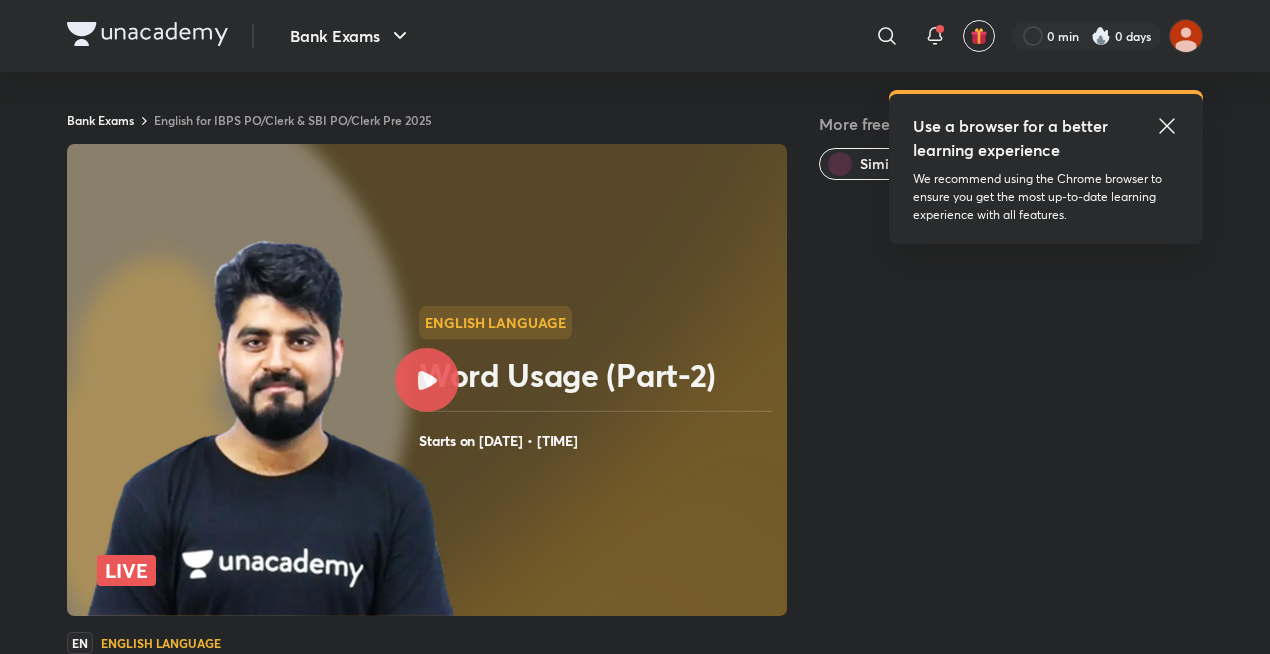 scroll, scrollTop: 0, scrollLeft: 0, axis: both 